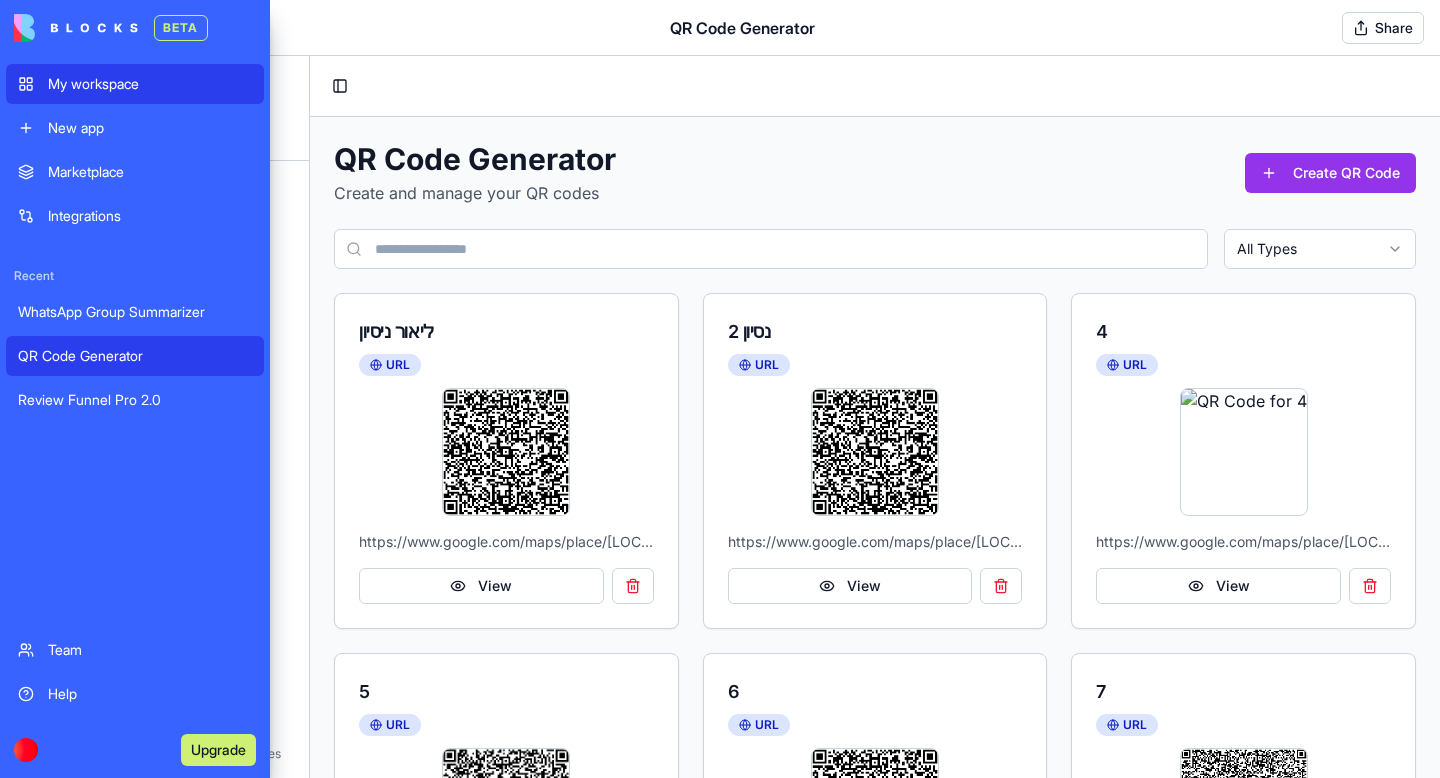 scroll, scrollTop: 0, scrollLeft: 0, axis: both 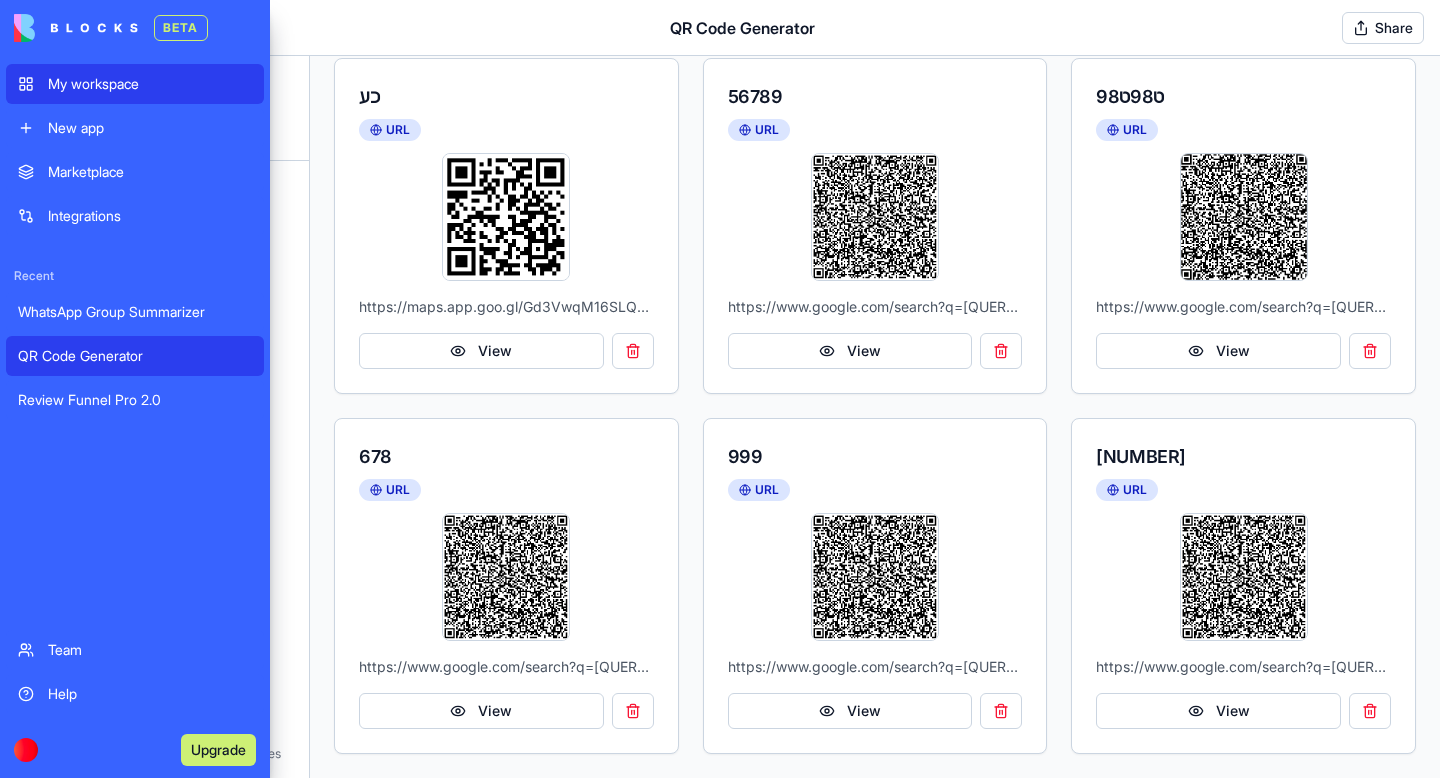 click on "My workspace" at bounding box center [150, 84] 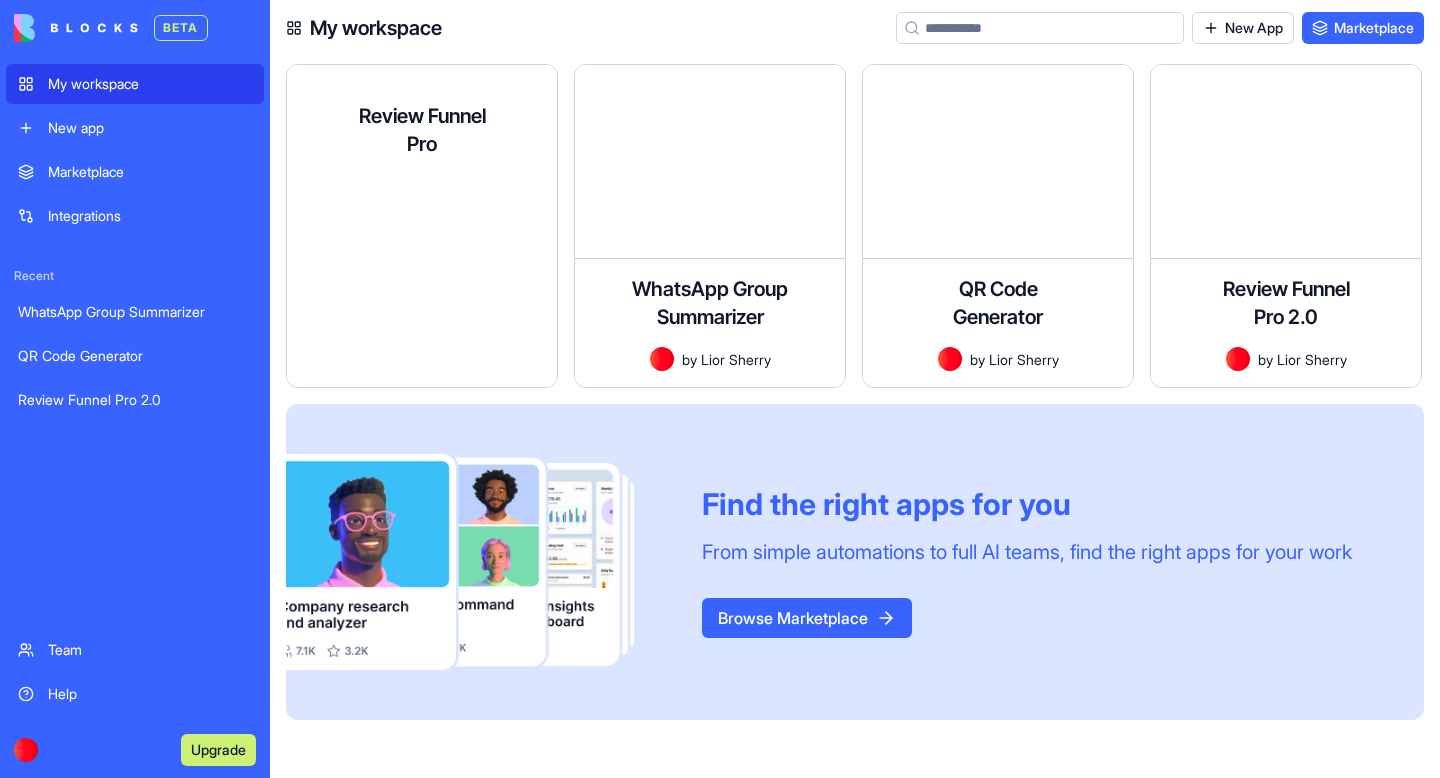 click on "A customizable review collection app for marketing agencies to implement for multiple business clients, directing 5-star reviewers to Google Business while collecting private feedback from others." at bounding box center (422, 235) 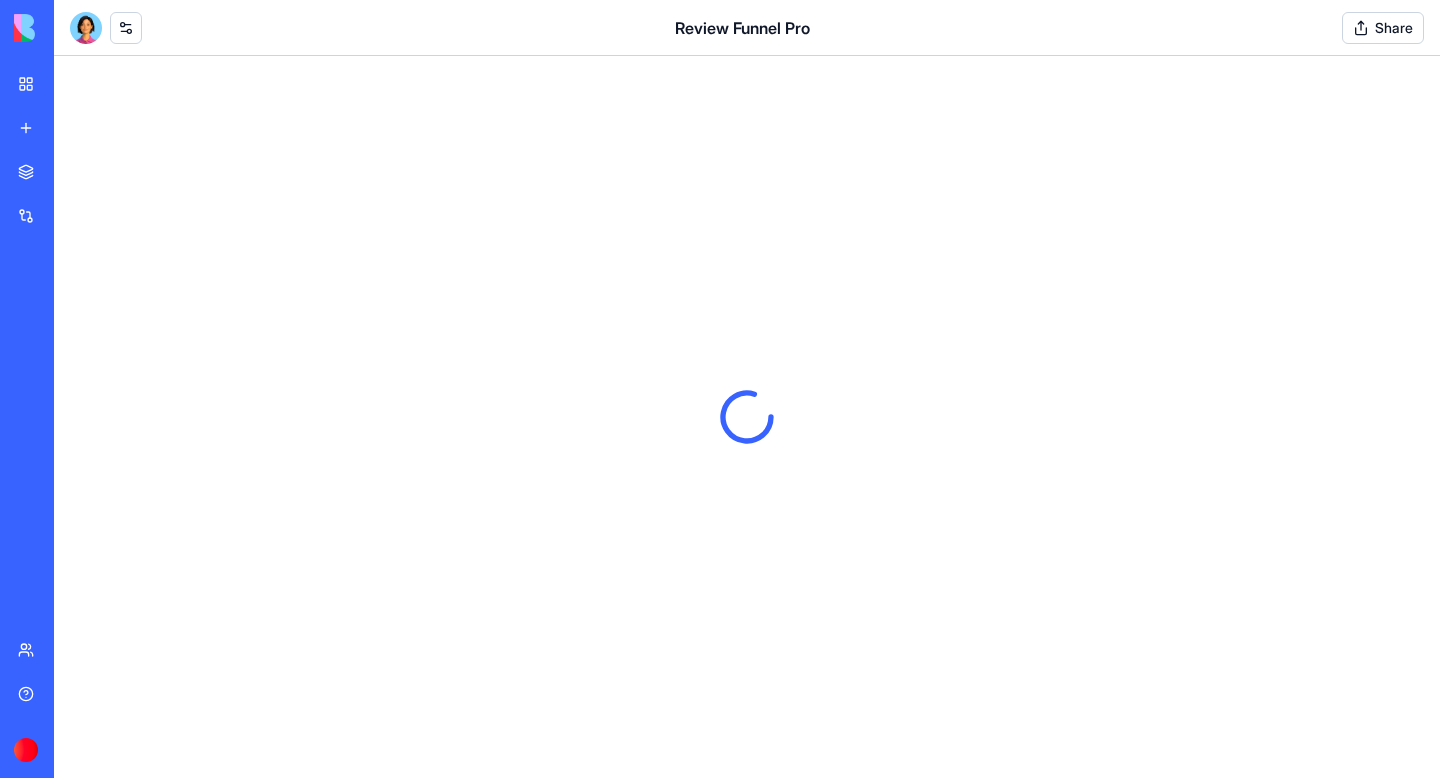 scroll, scrollTop: 0, scrollLeft: 0, axis: both 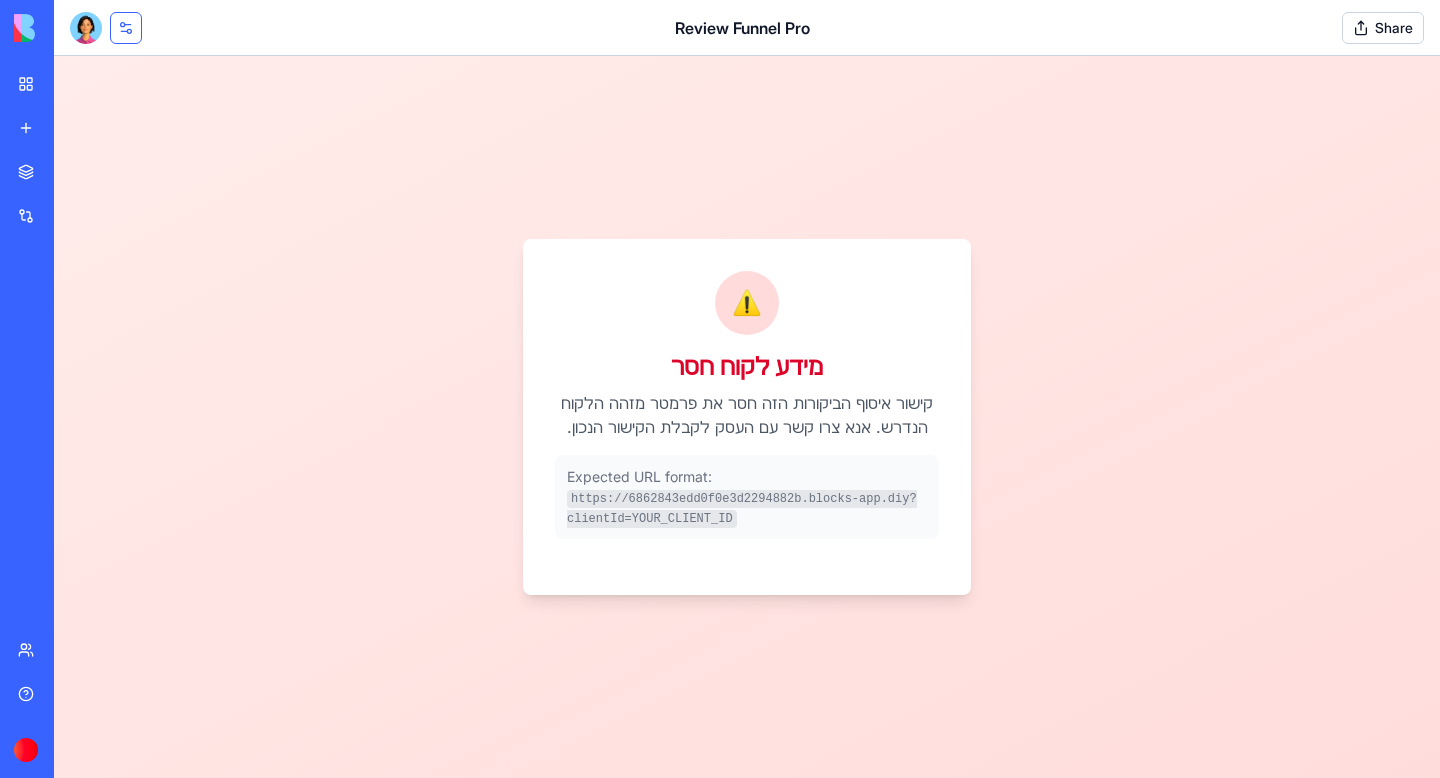 click at bounding box center [126, 28] 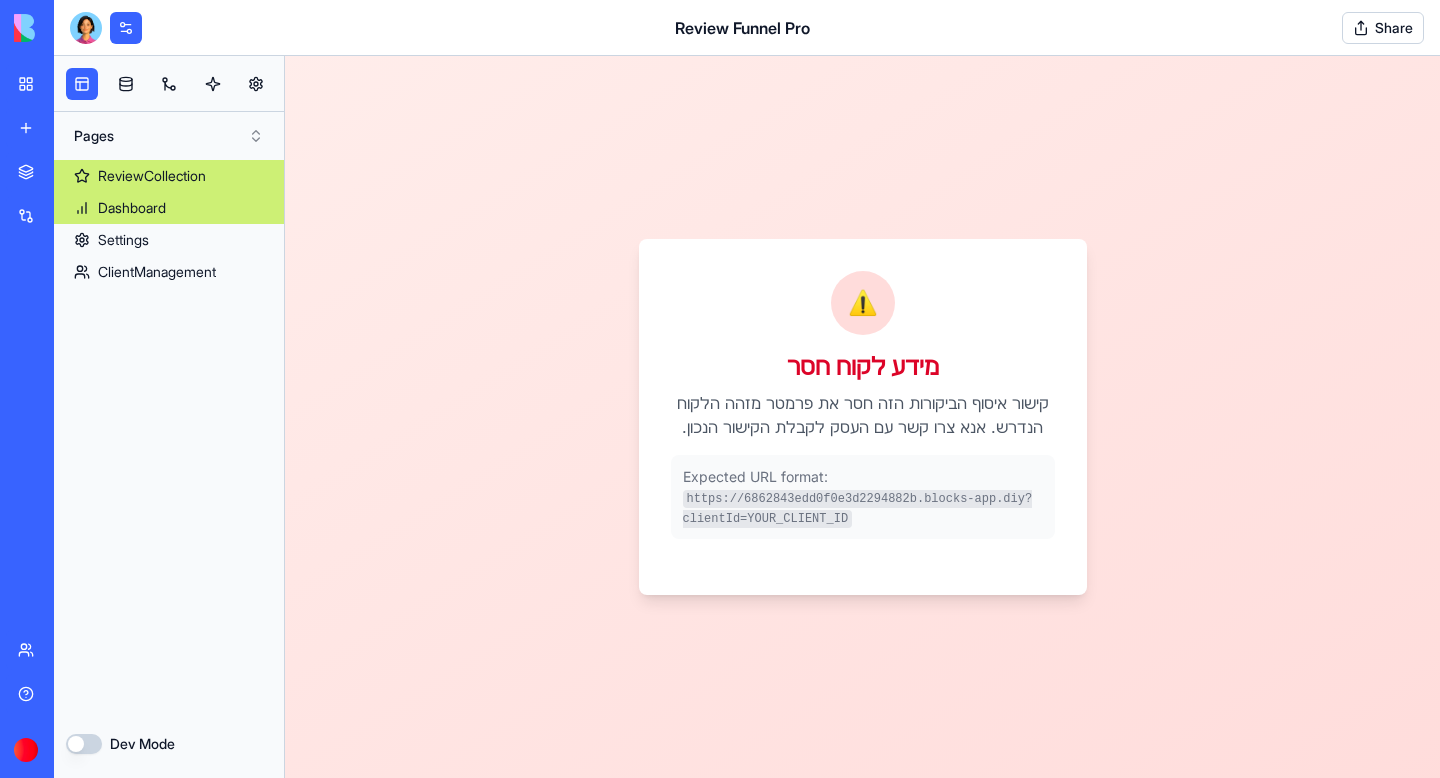click on "Dashboard" at bounding box center [132, 208] 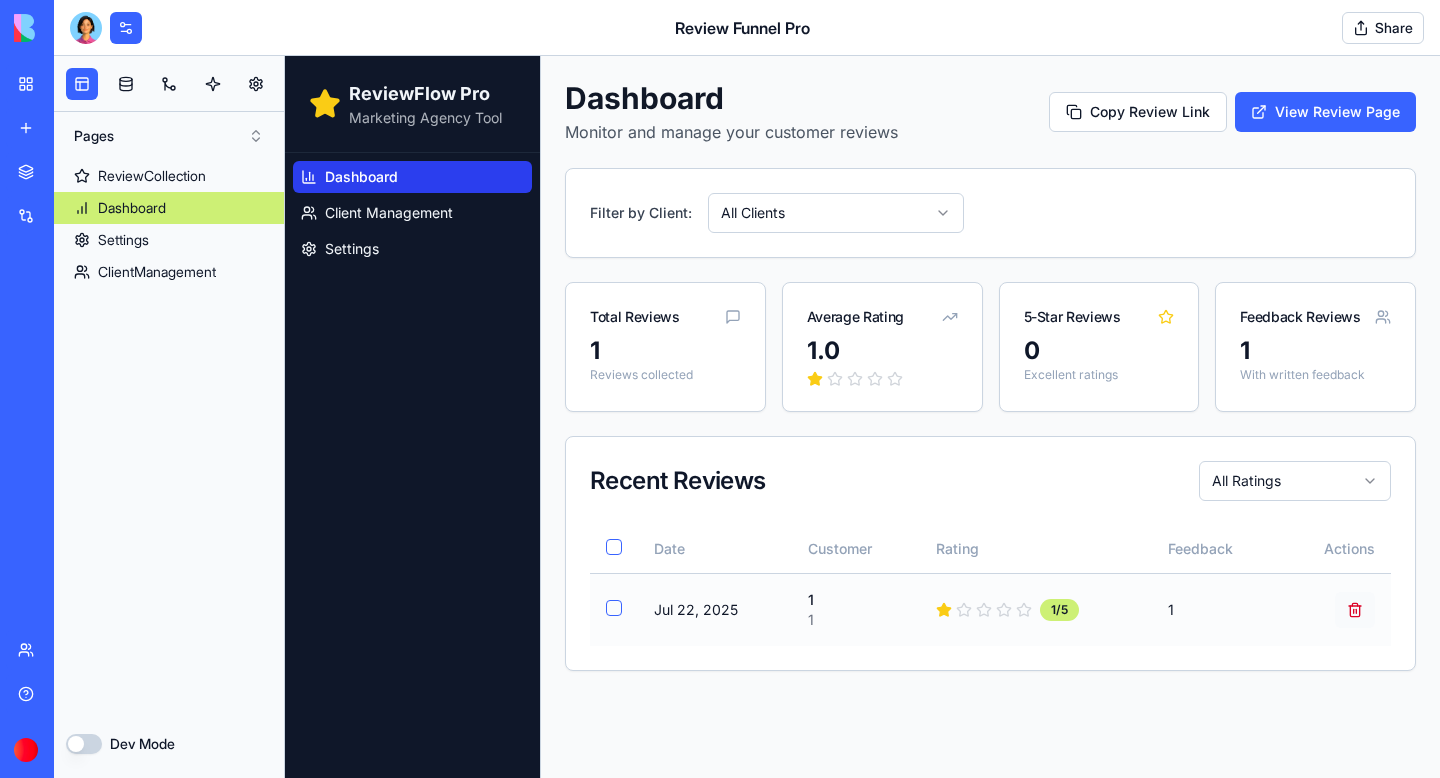 click at bounding box center [1355, 610] 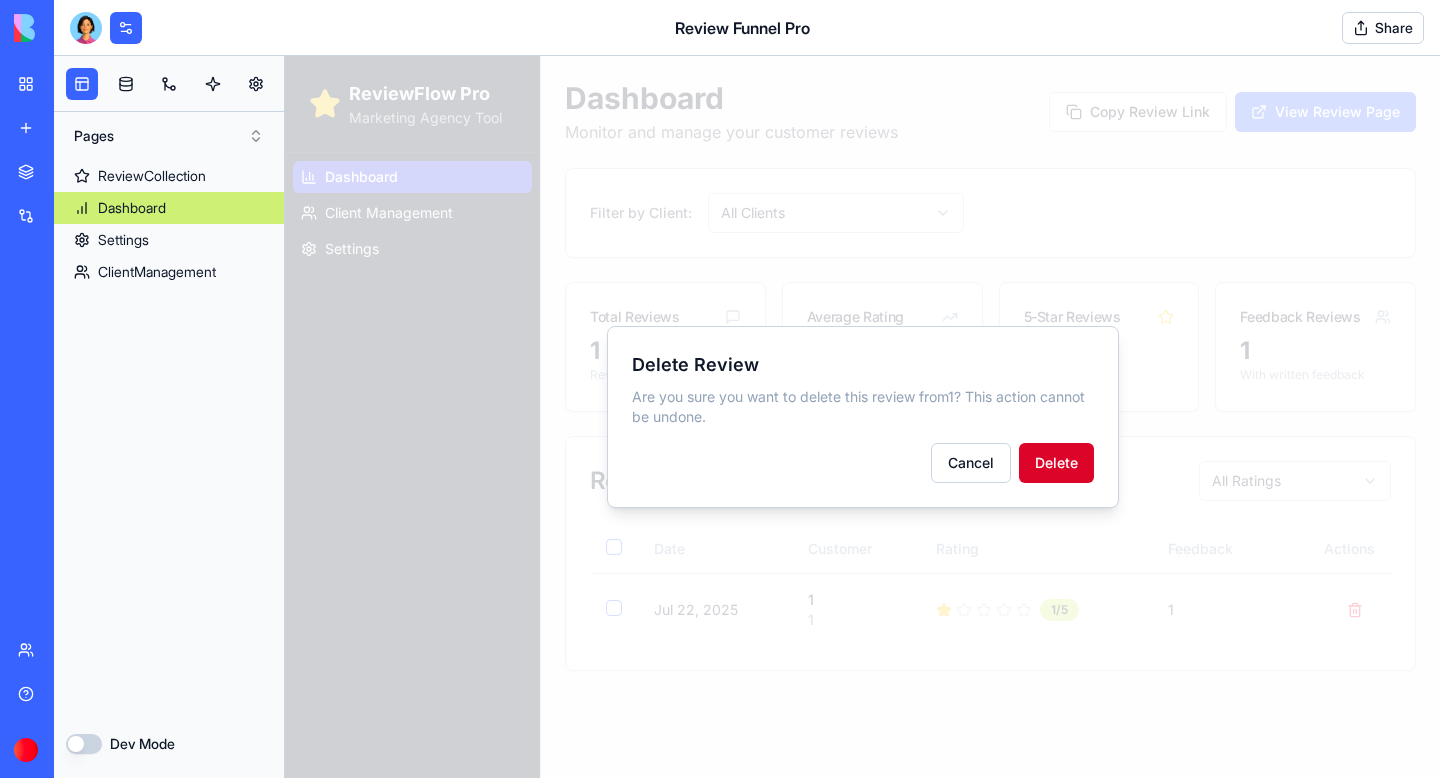 click on "Delete" at bounding box center [1056, 463] 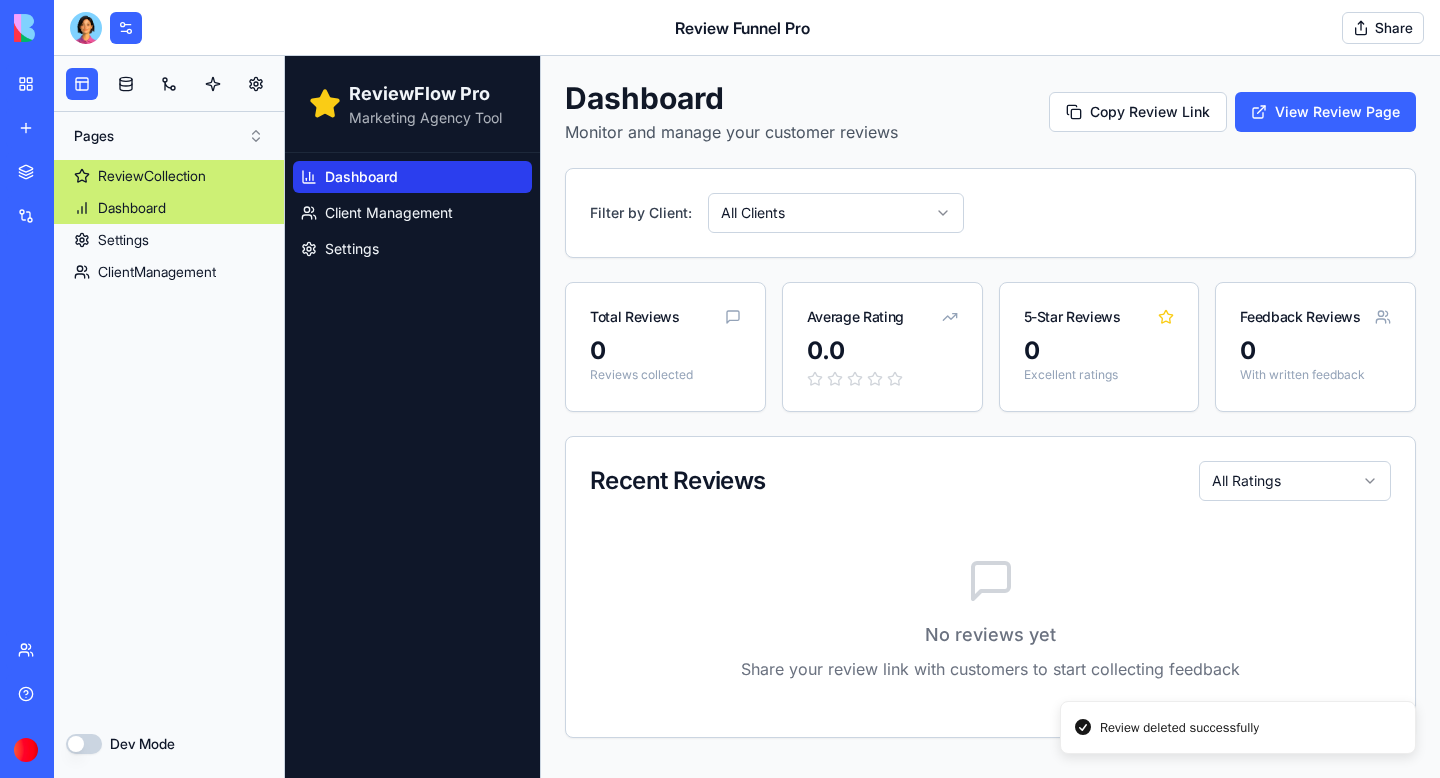 click on "ReviewCollection" at bounding box center (152, 176) 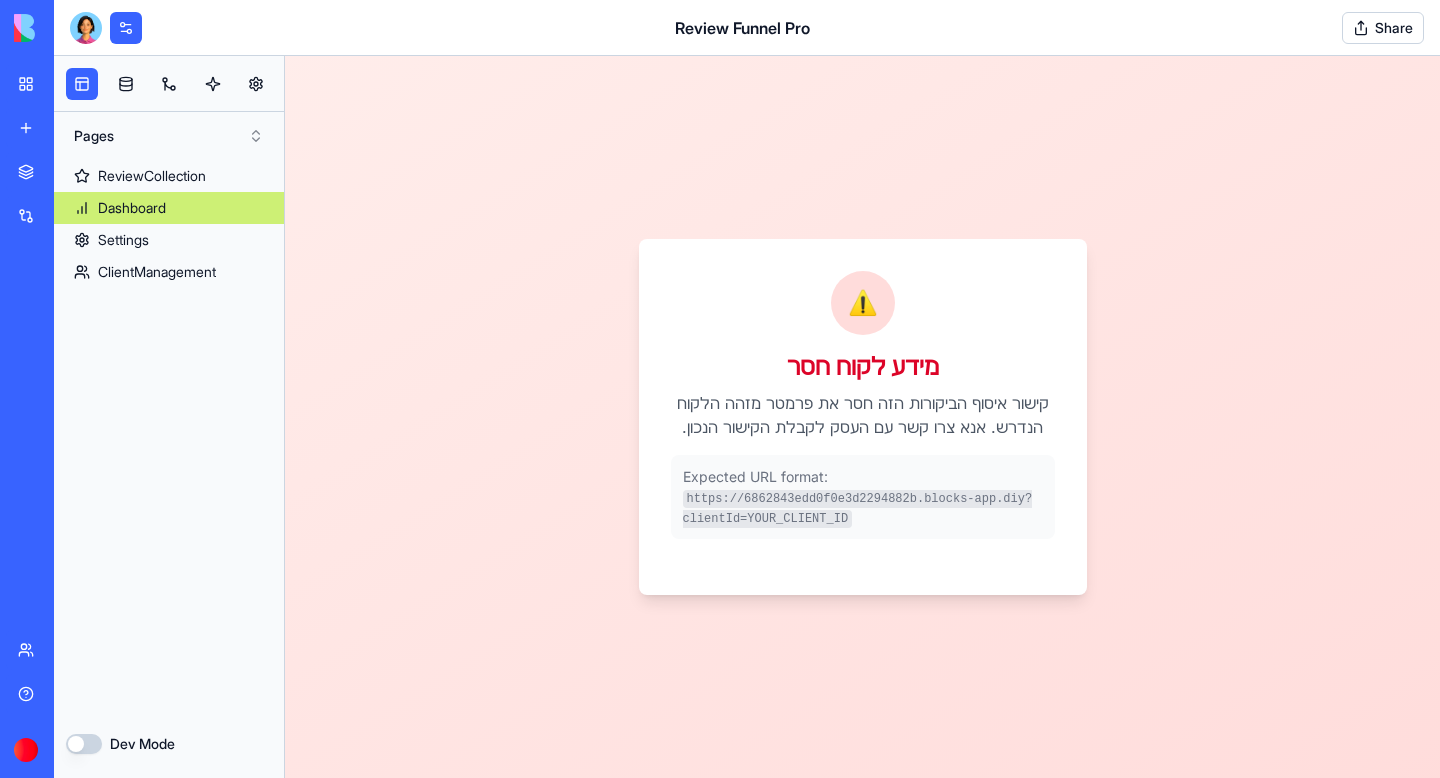 click on "Dashboard" at bounding box center (132, 208) 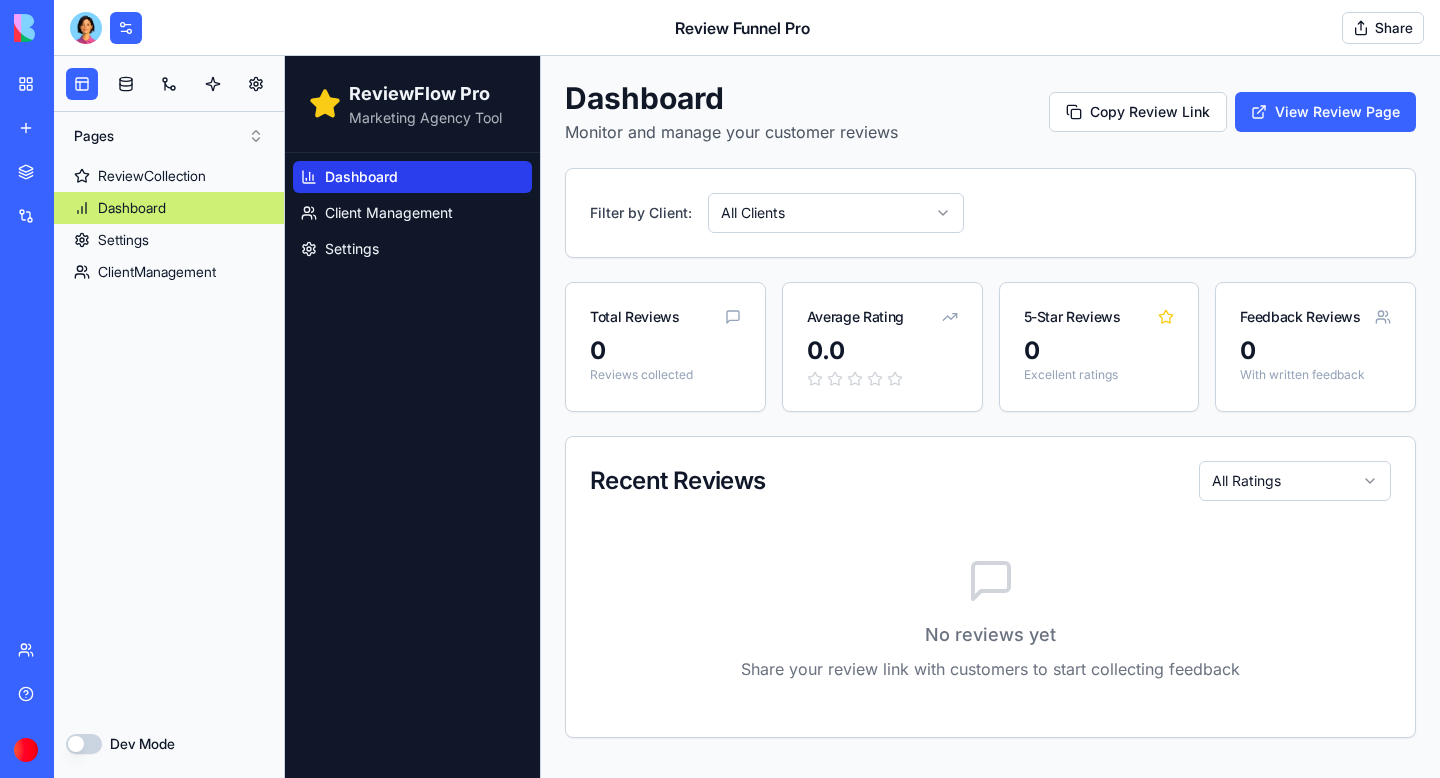 click at bounding box center (86, 28) 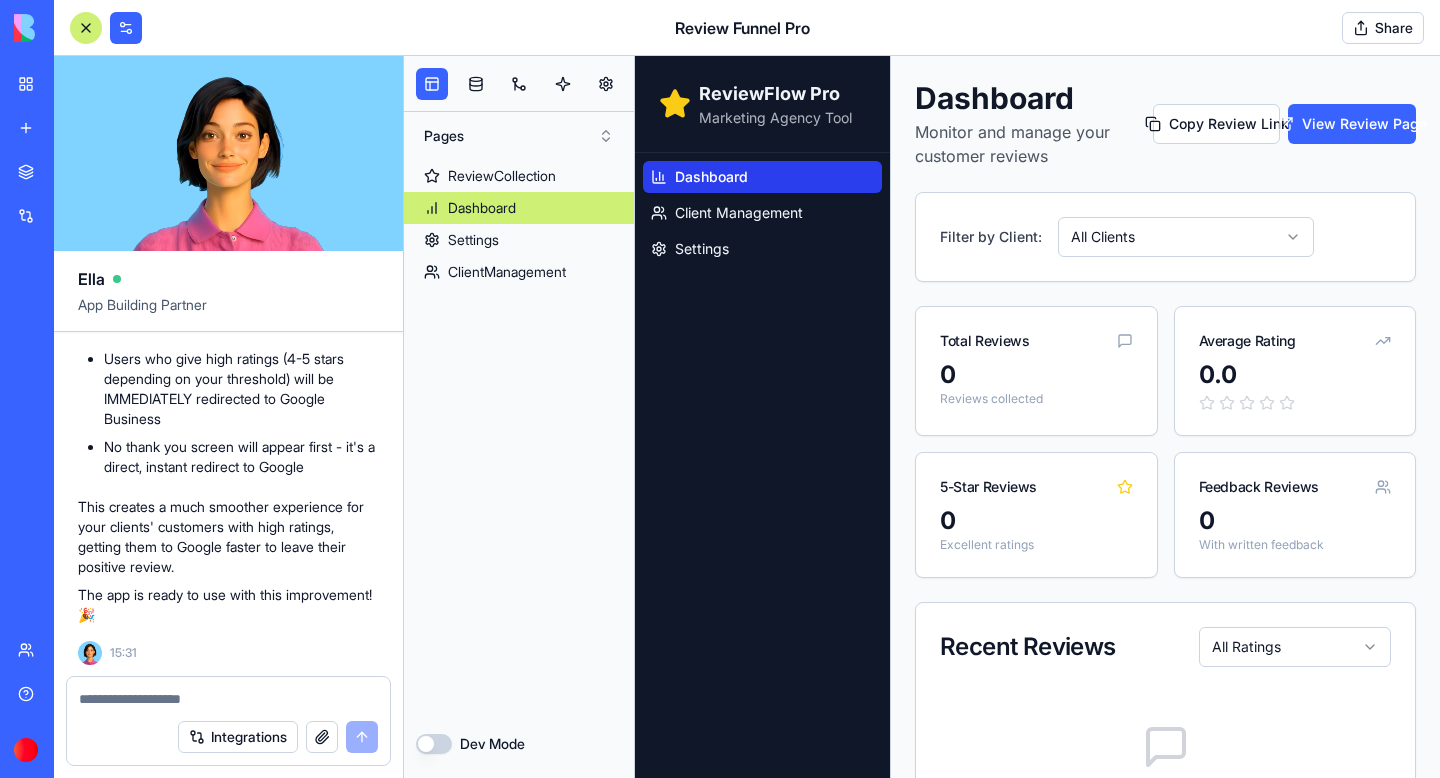 scroll, scrollTop: 99829, scrollLeft: 0, axis: vertical 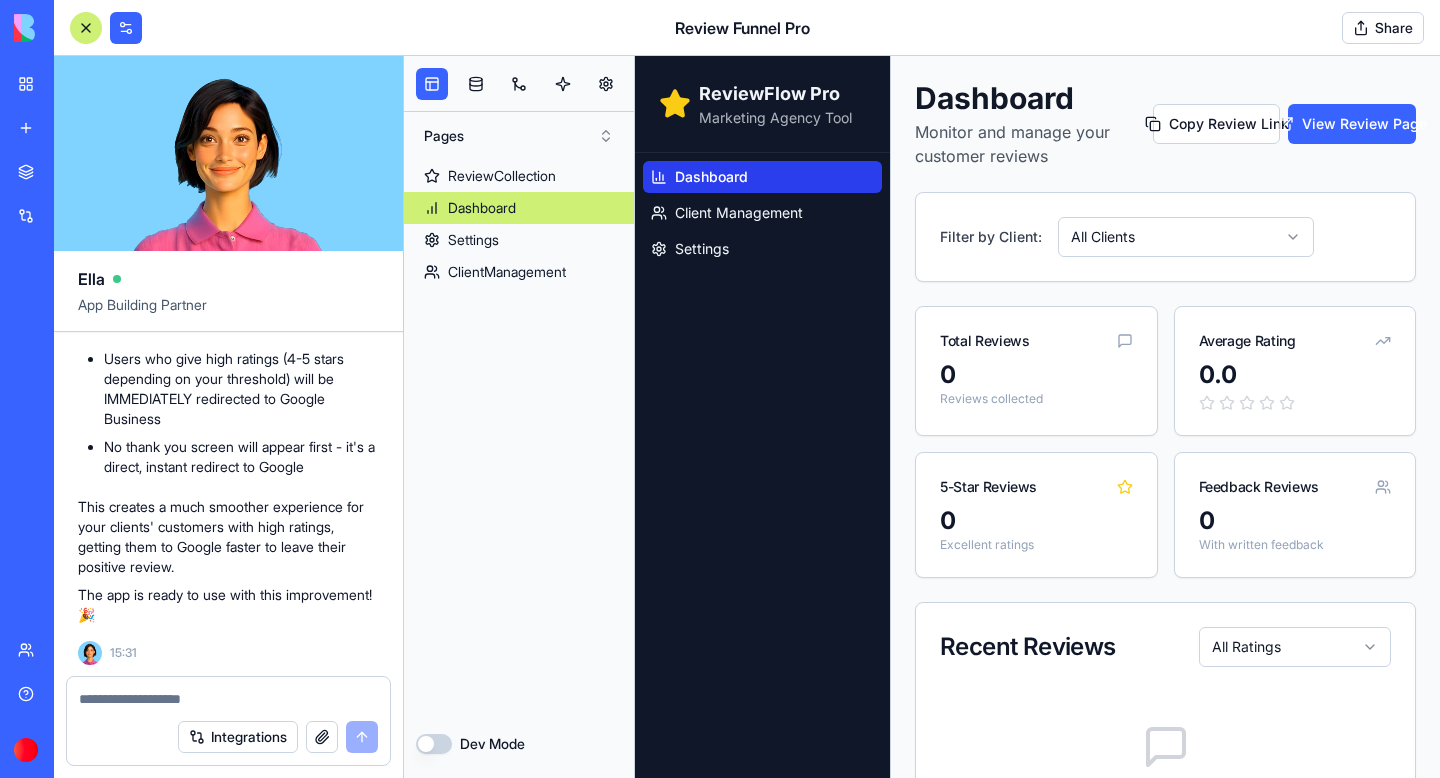 type 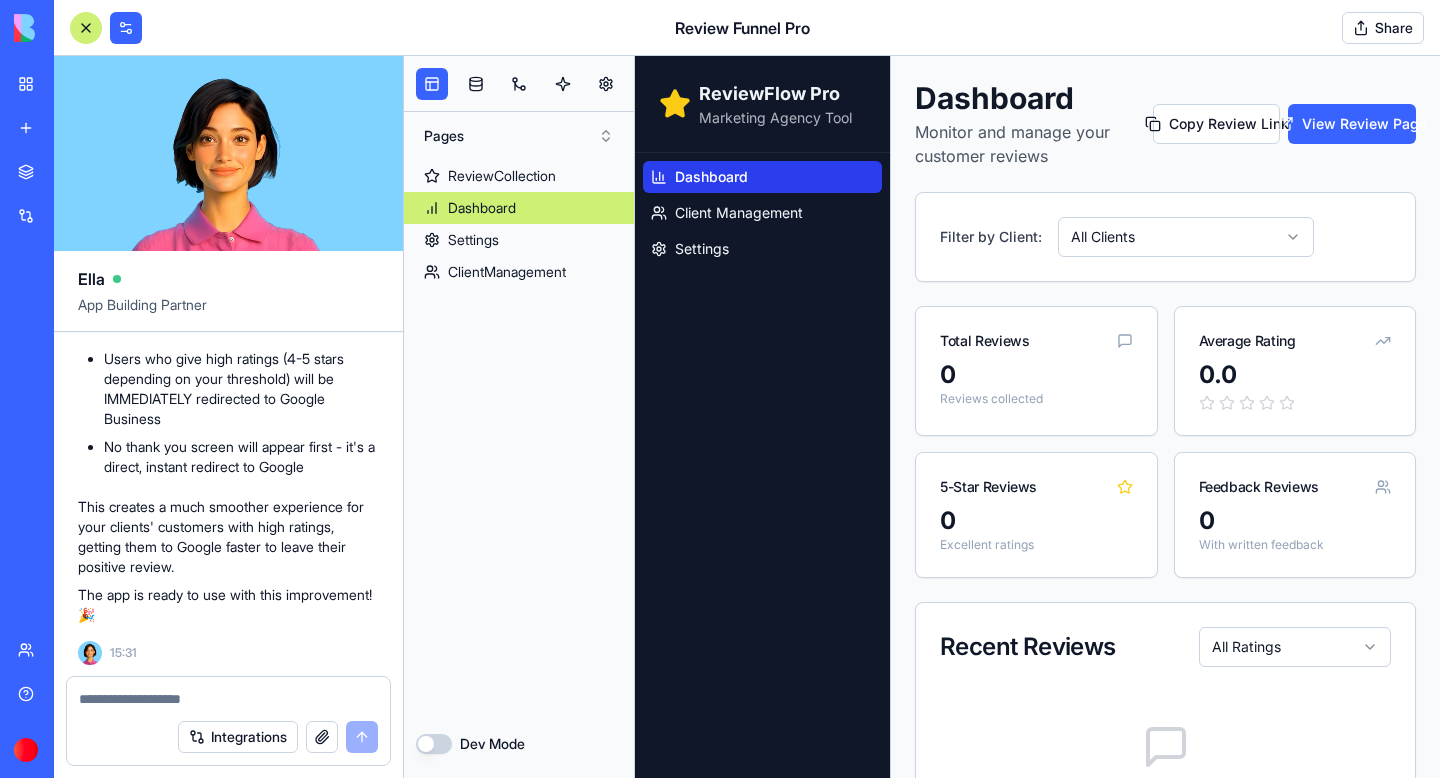 click at bounding box center (86, 28) 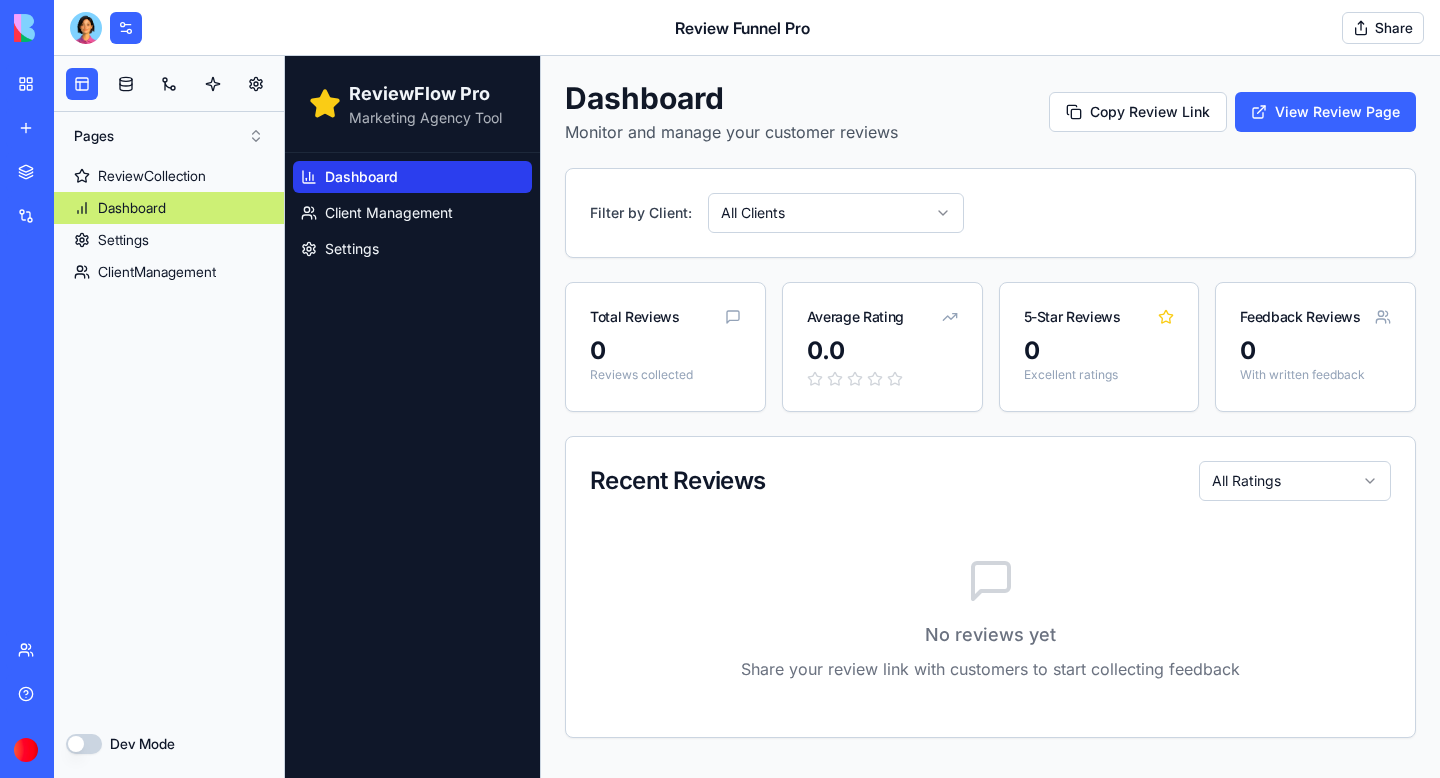 click on "ReviewCollection Dashboard Settings ClientManagement" at bounding box center (169, 435) 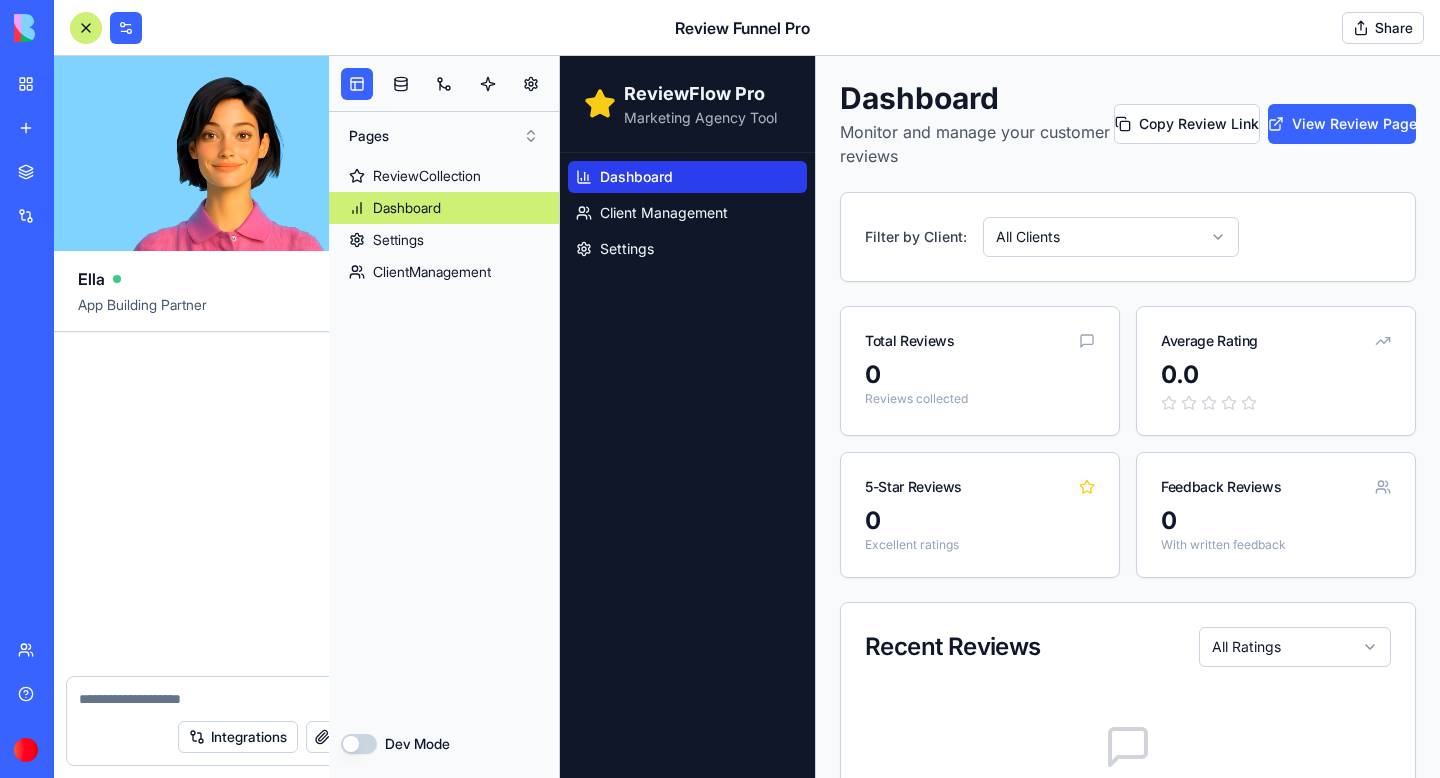 scroll, scrollTop: 99829, scrollLeft: 0, axis: vertical 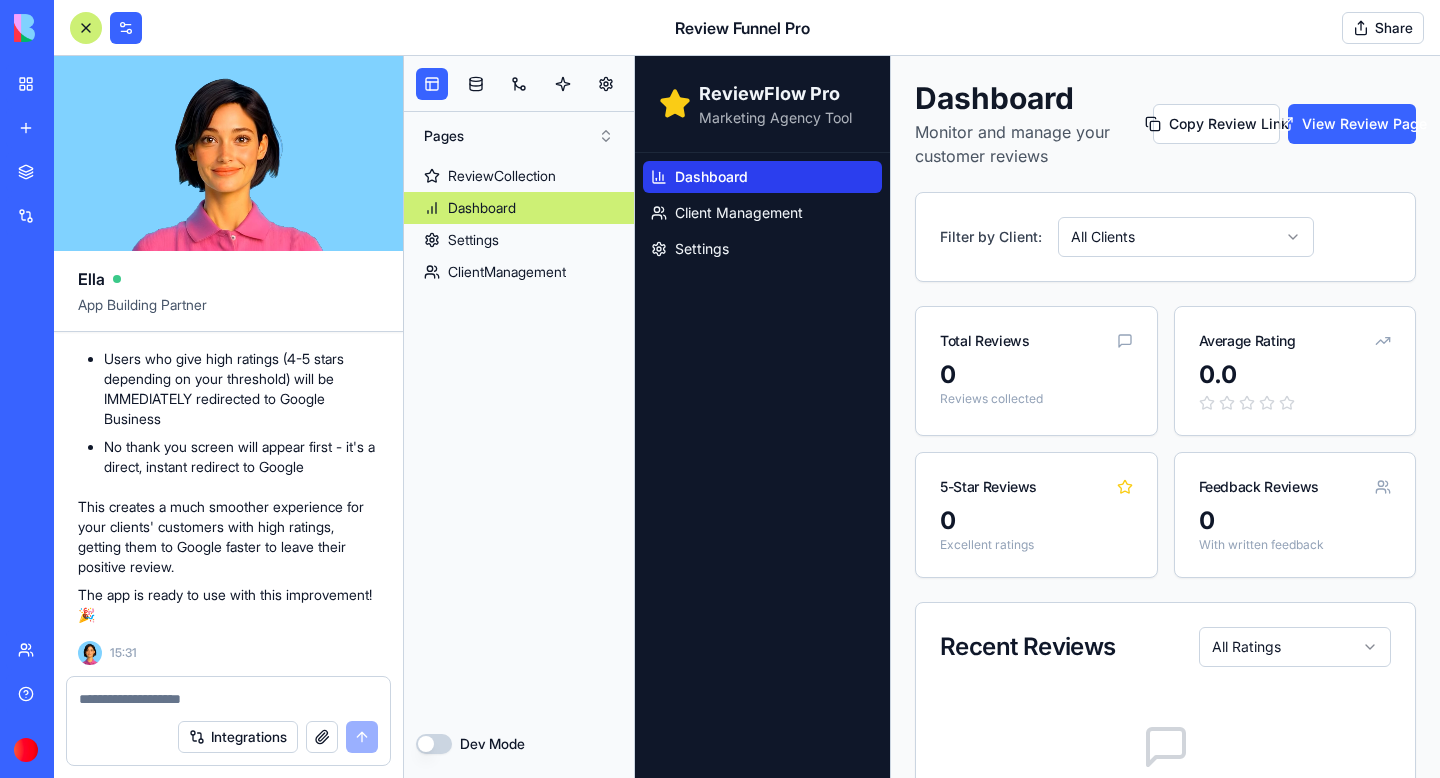 click at bounding box center [228, 699] 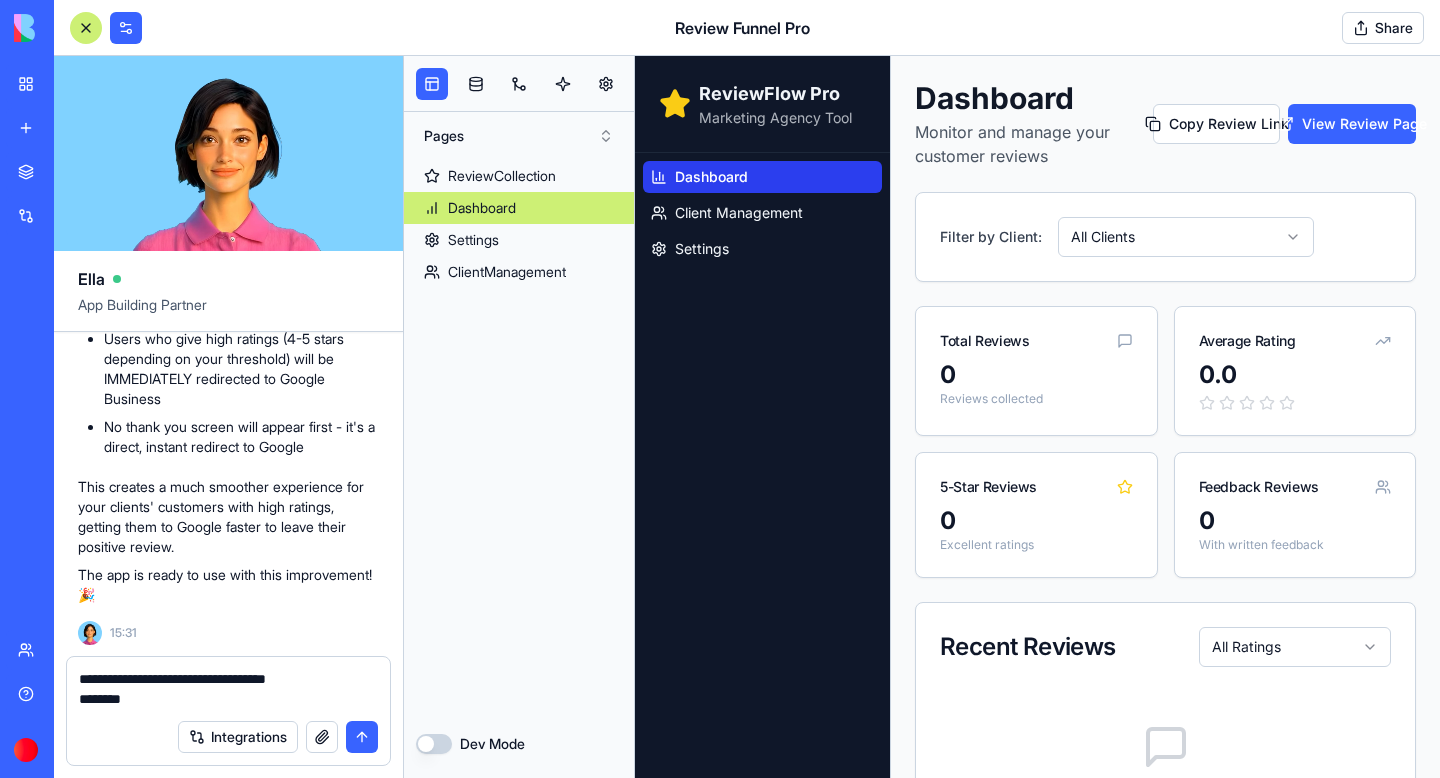 type on "**********" 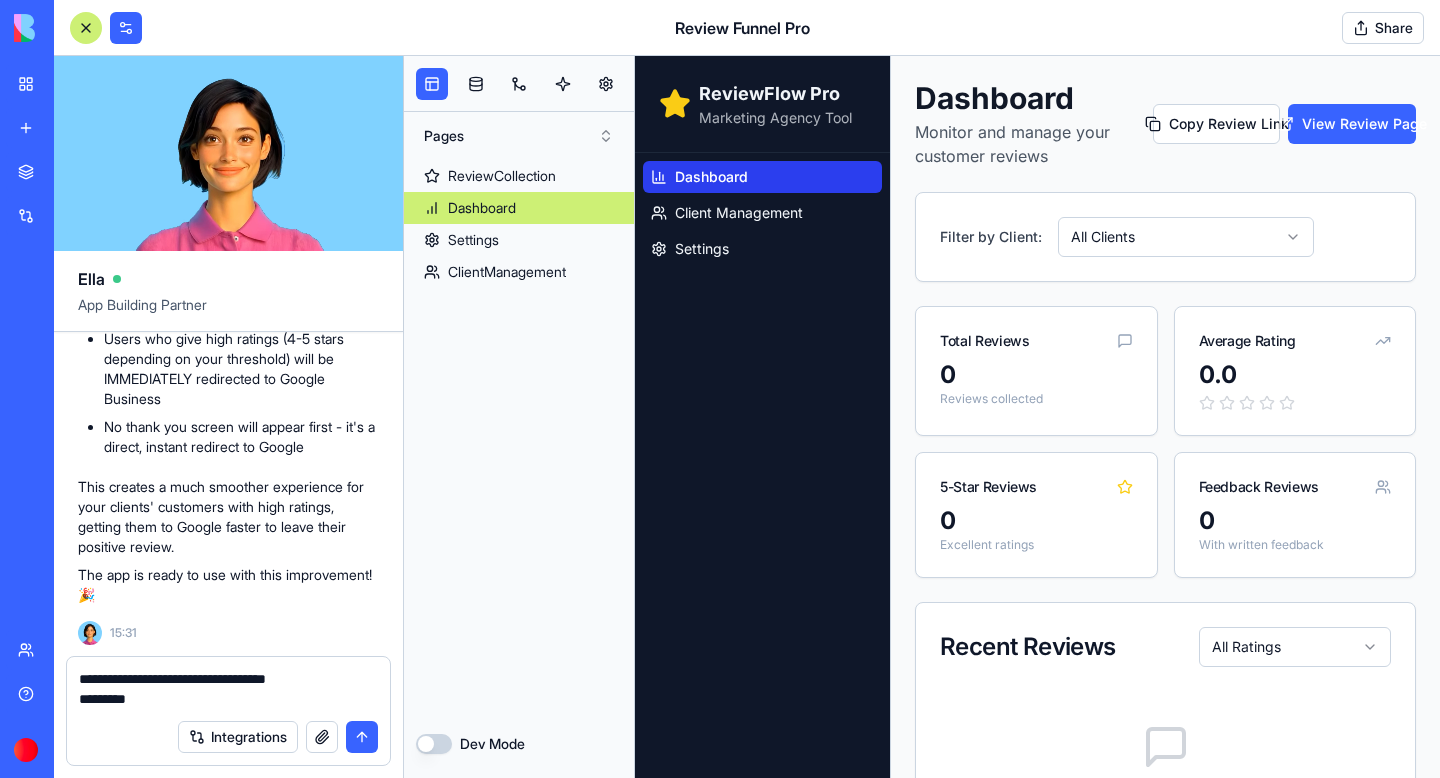 type 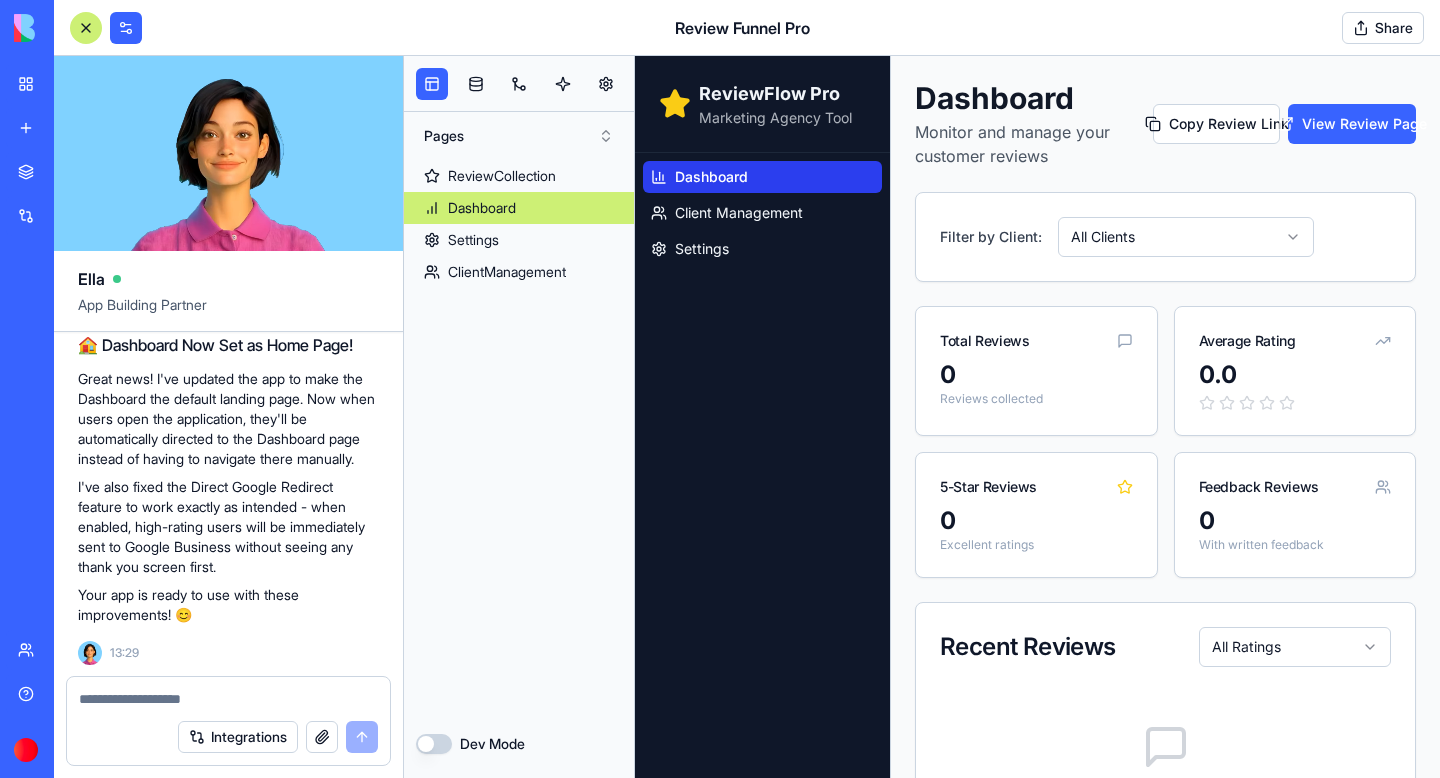 scroll, scrollTop: 100305, scrollLeft: 0, axis: vertical 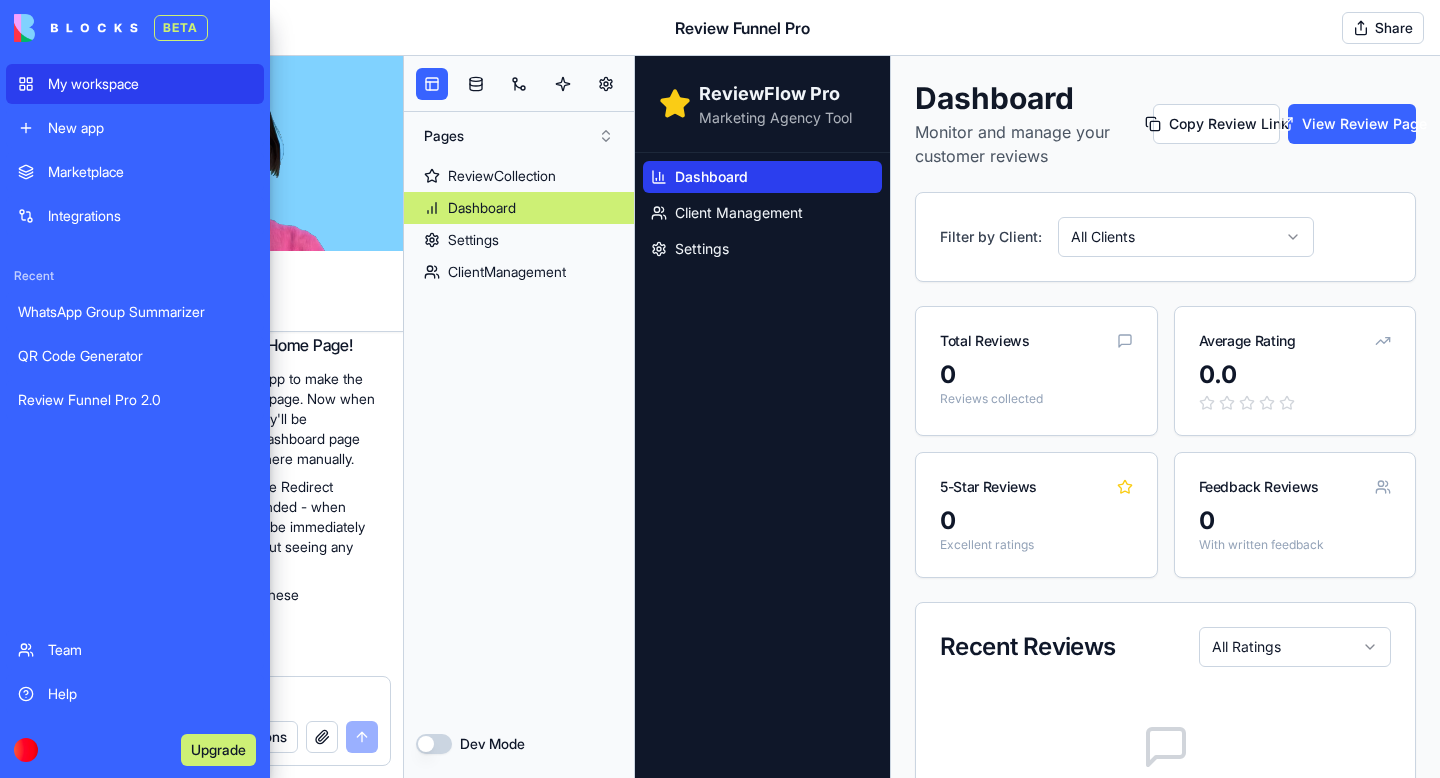click on "My workspace" at bounding box center (150, 84) 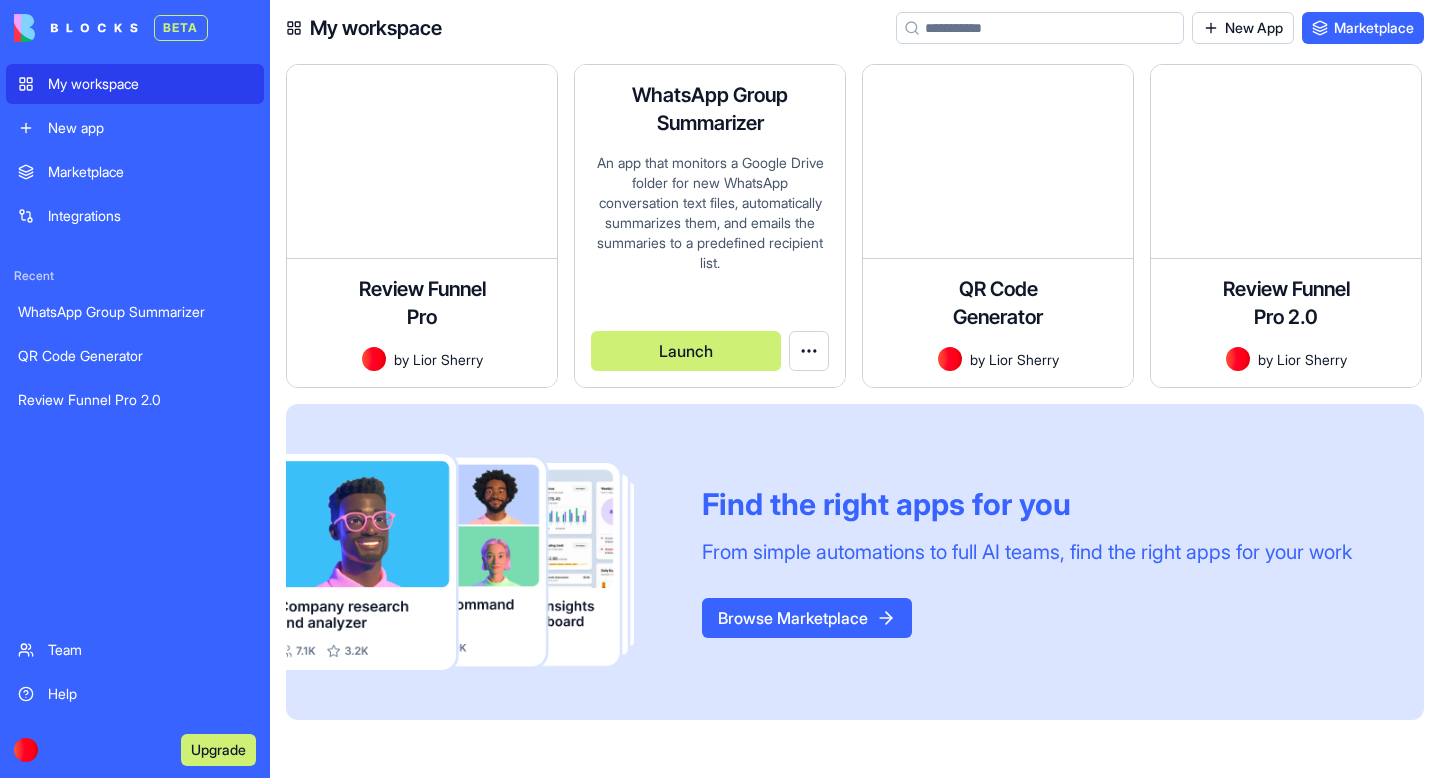 click on "WhatsApp Group Summarizer An app that monitors a Google Drive folder for new WhatsApp conversation text files, automatically summarizes them, and emails the summaries to a predefined recipient list. by [NAME] Launch" at bounding box center [710, 226] 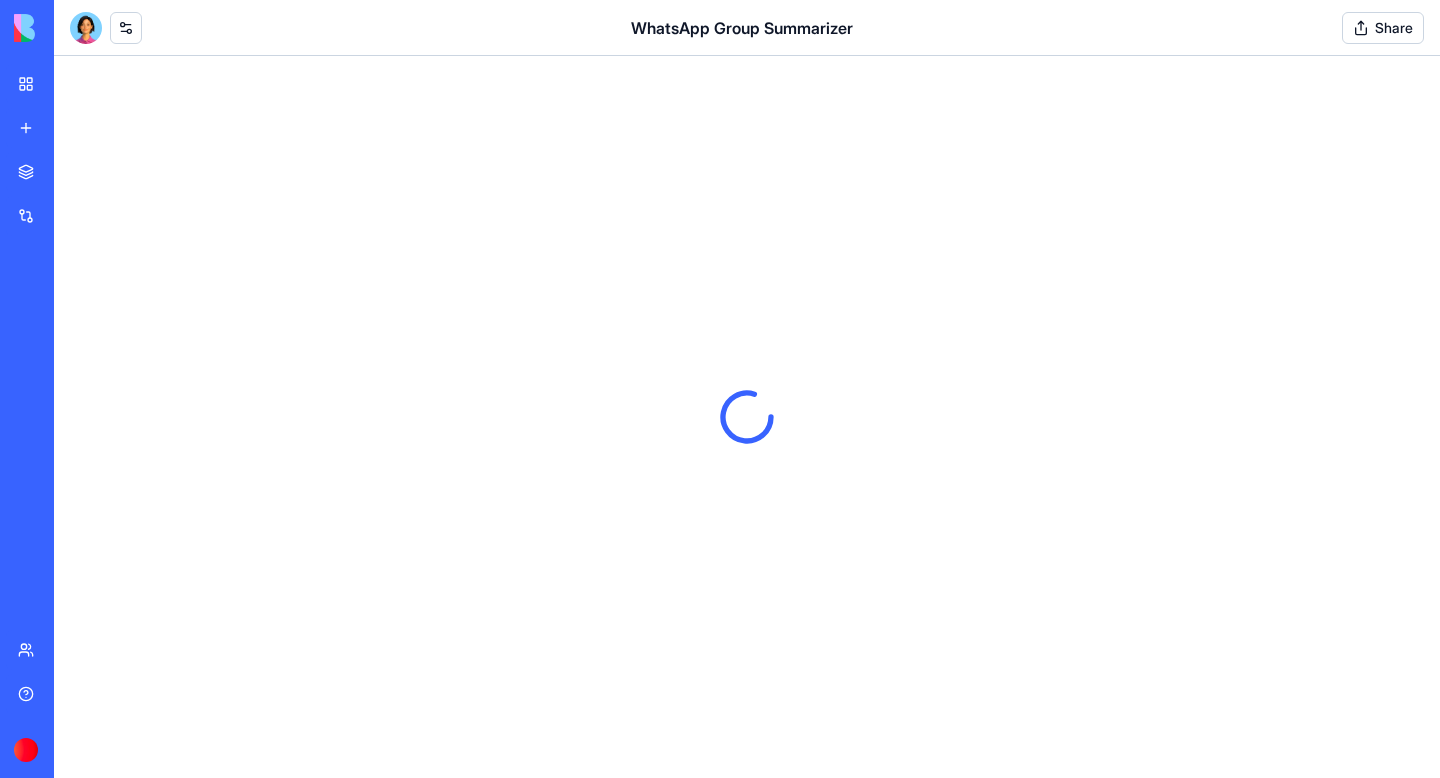 scroll, scrollTop: 0, scrollLeft: 0, axis: both 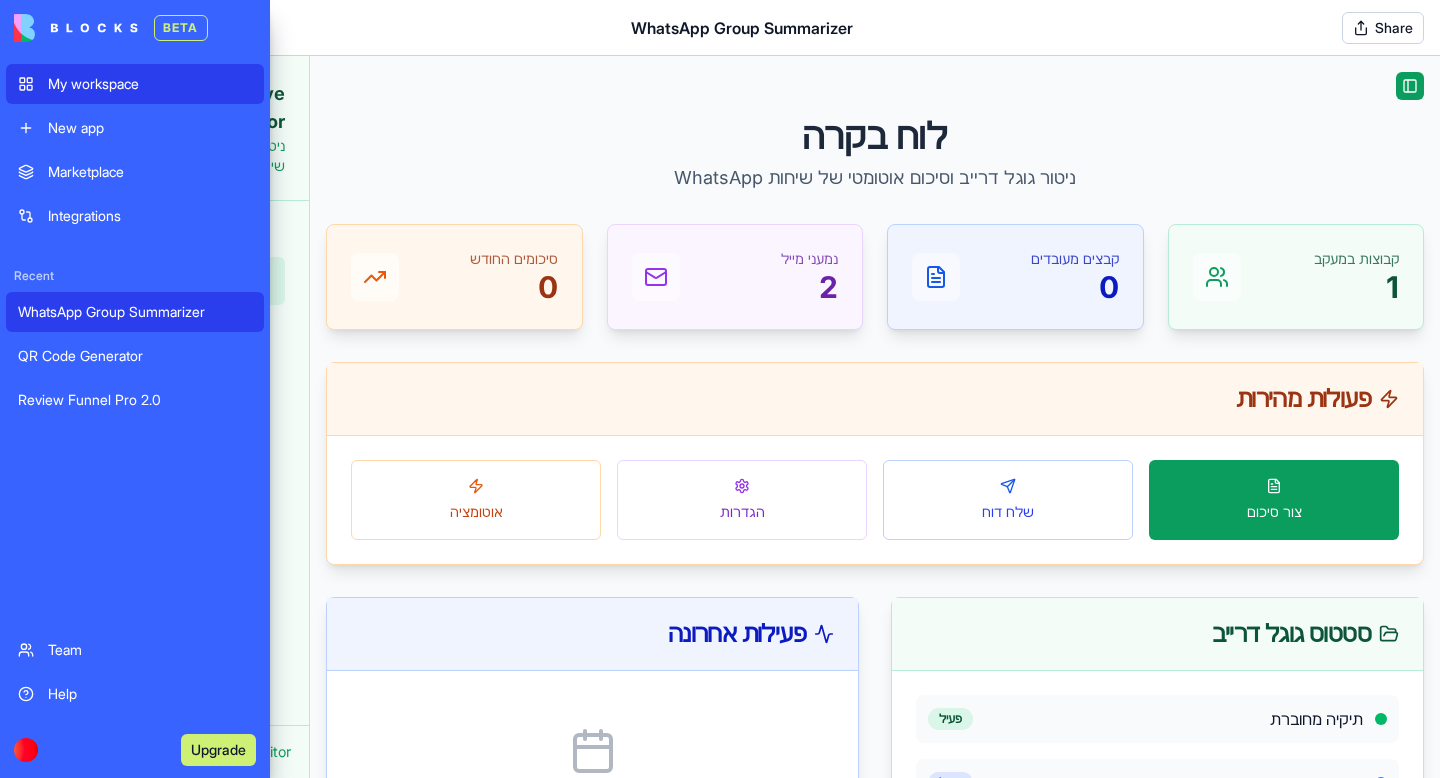 click on "My workspace" at bounding box center [150, 84] 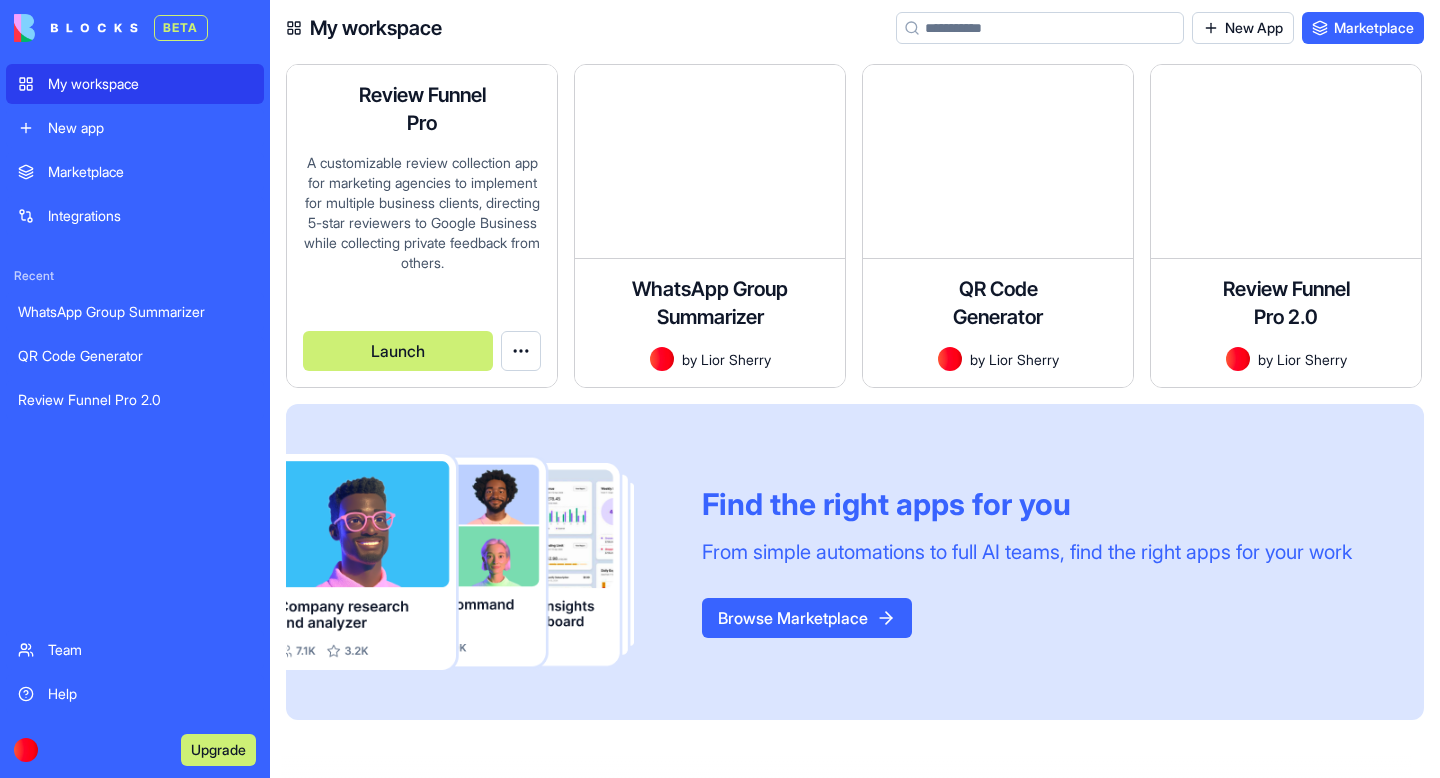 click on "A customizable review collection app for marketing agencies to implement for multiple business clients, directing 5-star reviewers to Google Business while collecting private feedback from others." at bounding box center (422, 222) 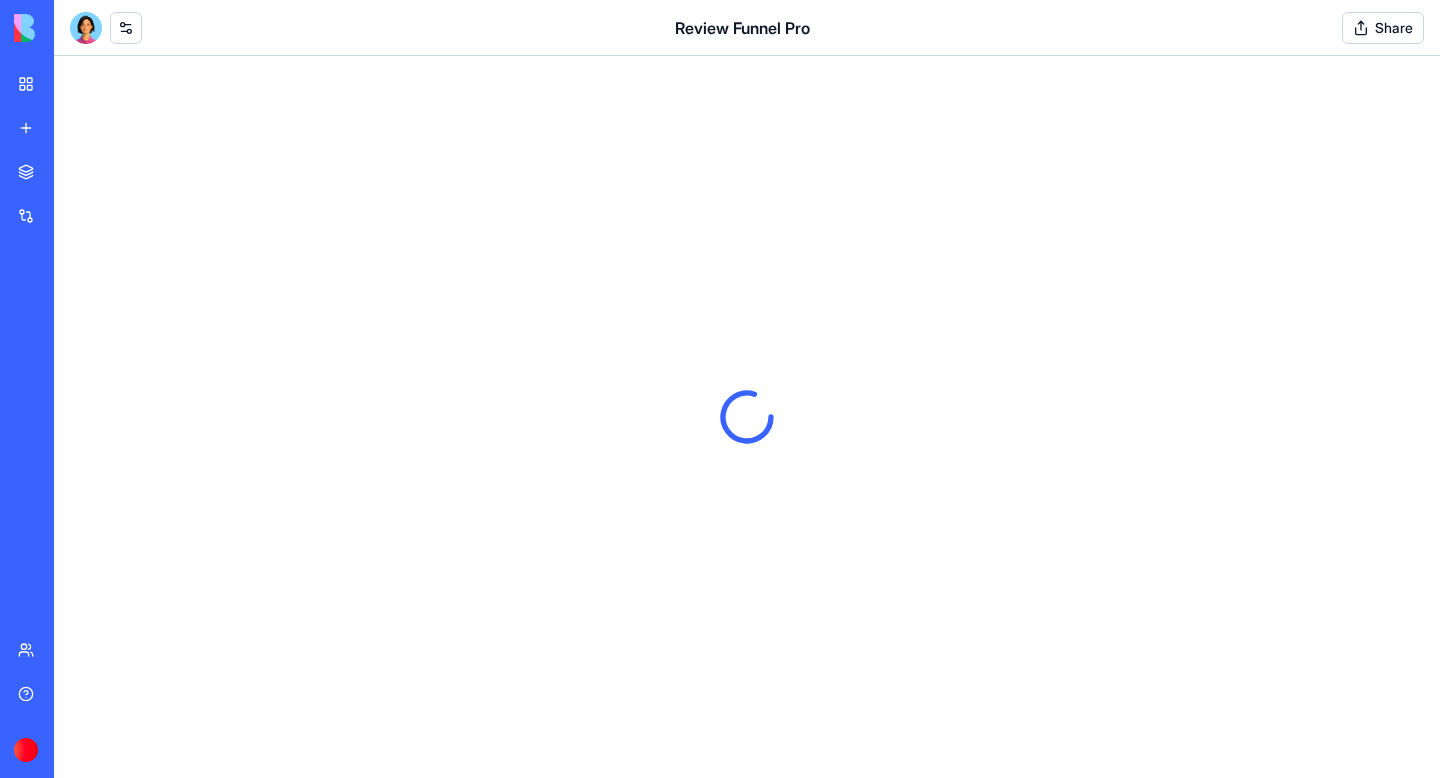 scroll, scrollTop: 0, scrollLeft: 0, axis: both 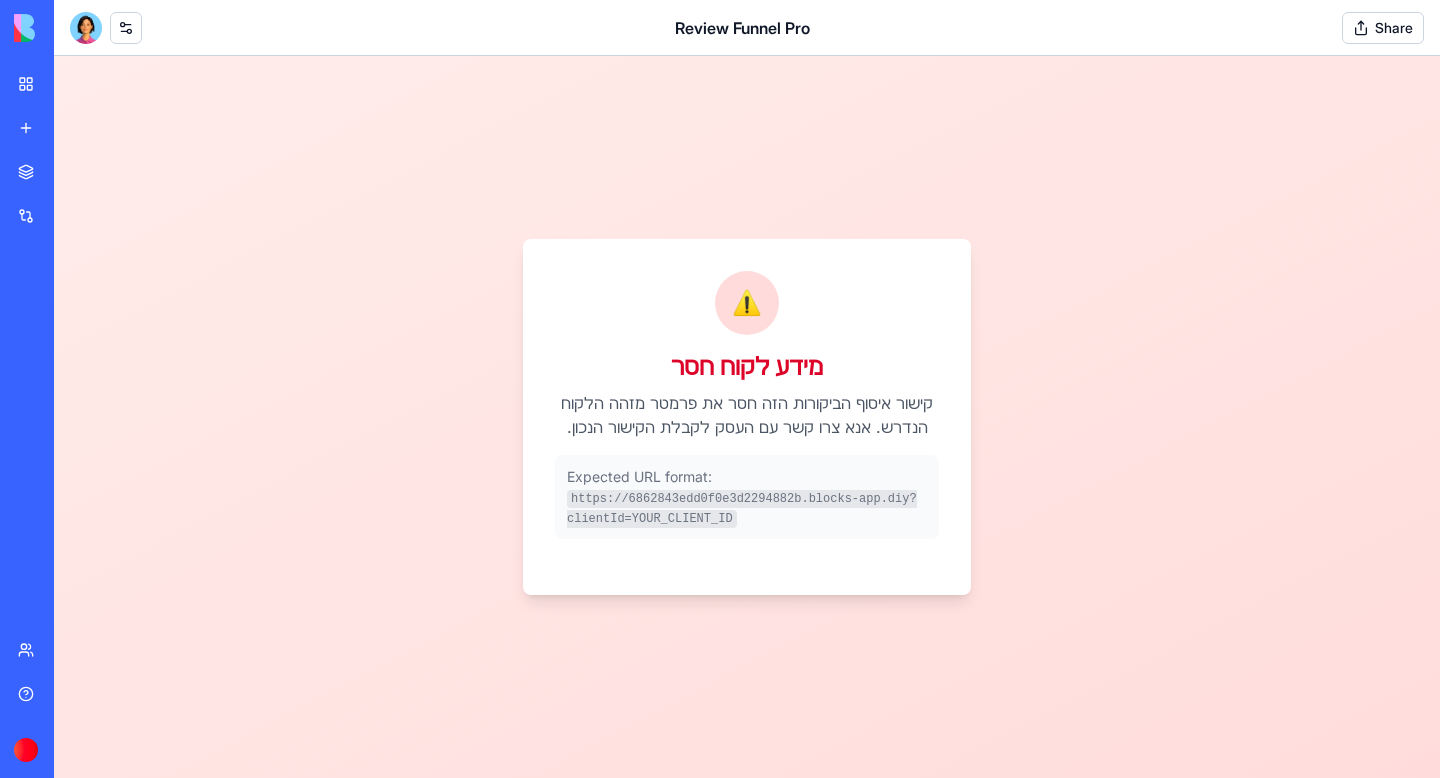 click at bounding box center (86, 28) 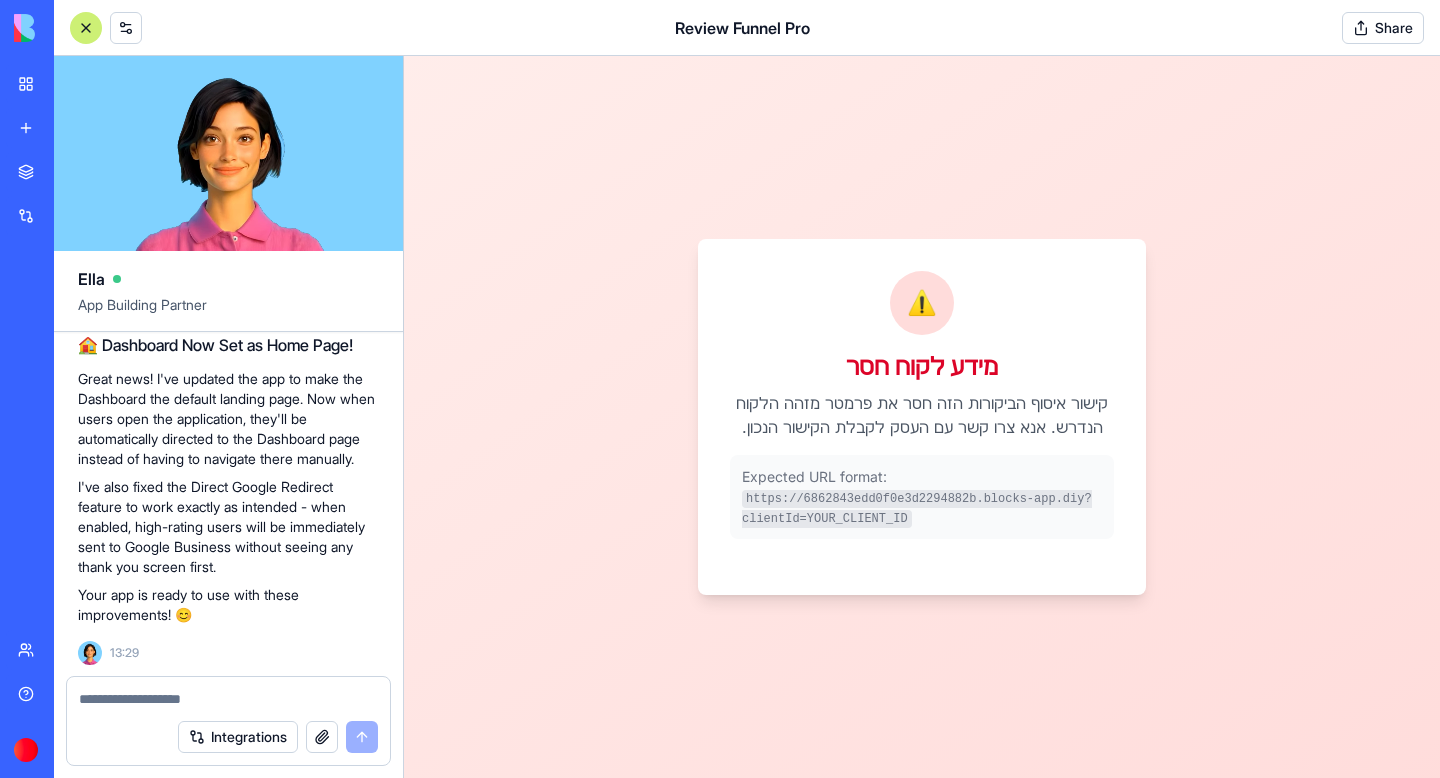 scroll, scrollTop: 100457, scrollLeft: 0, axis: vertical 